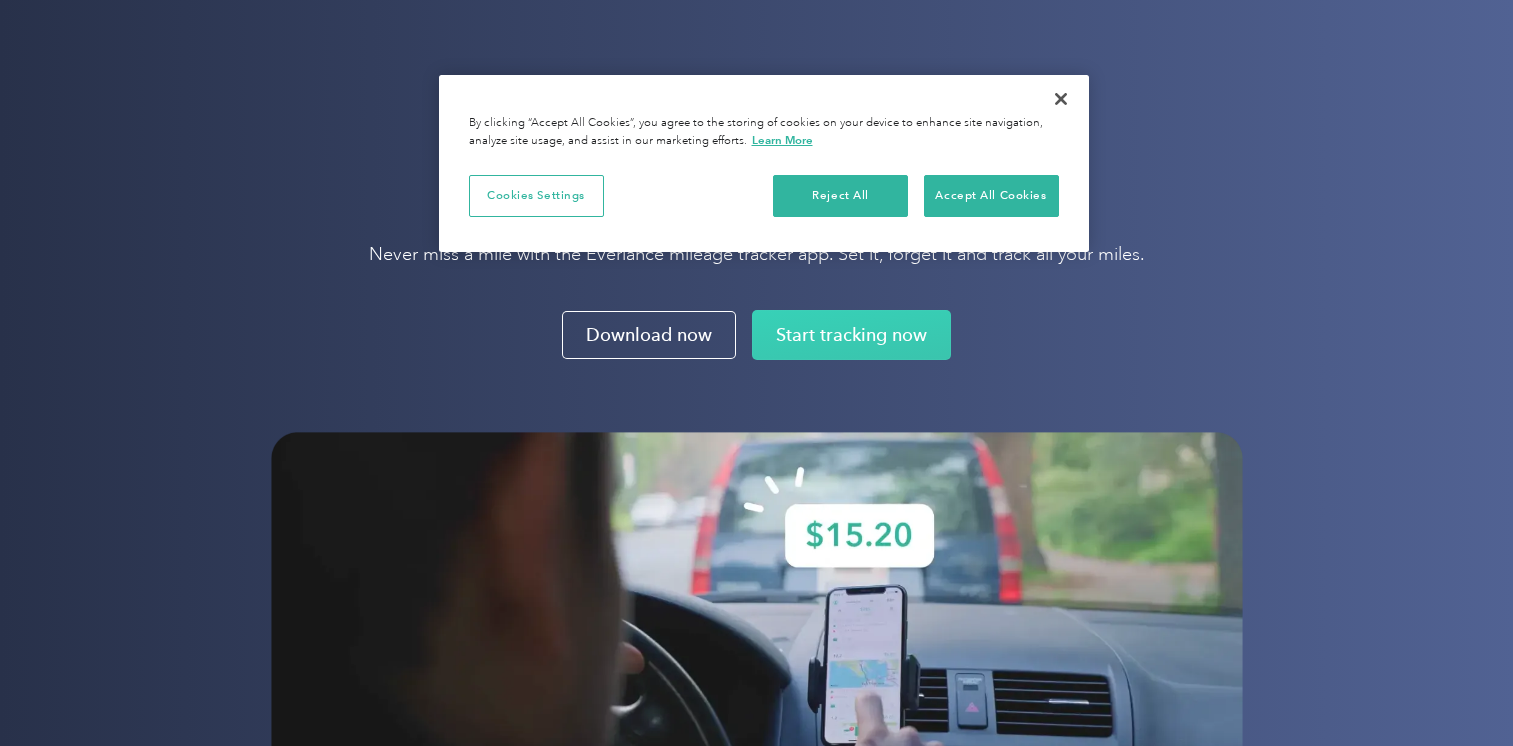 scroll, scrollTop: 0, scrollLeft: 0, axis: both 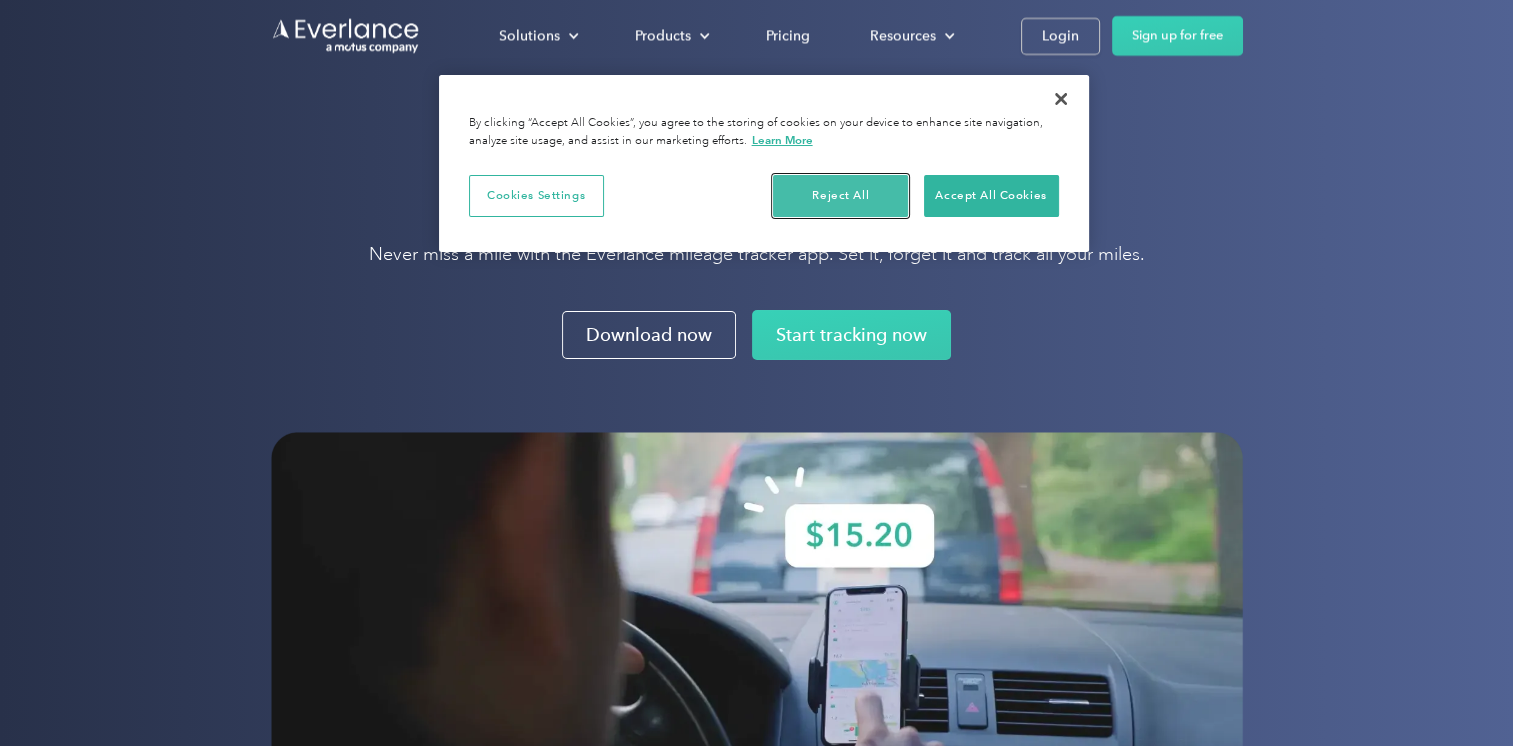 click on "Reject All" at bounding box center [840, 196] 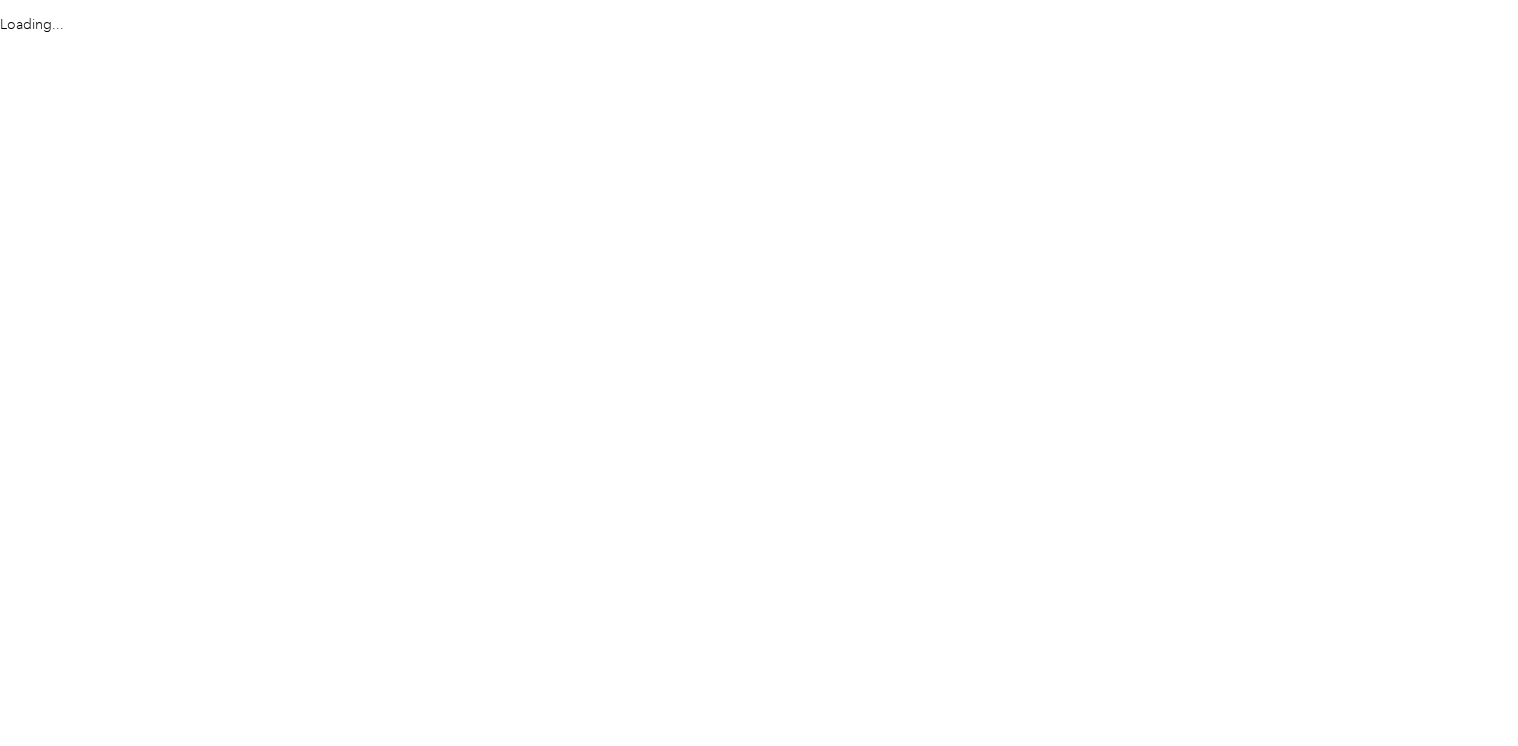 scroll, scrollTop: 0, scrollLeft: 0, axis: both 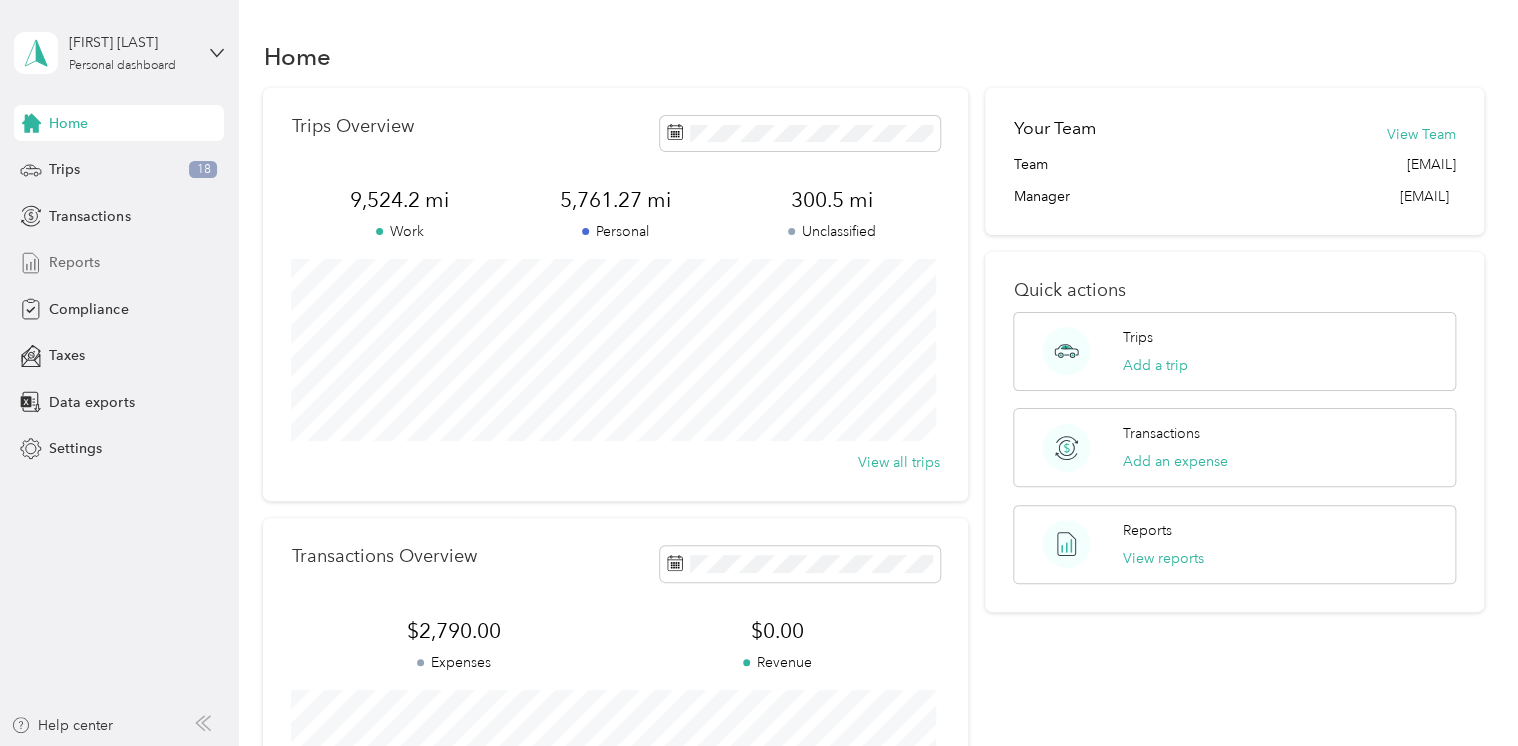 click on "Reports" at bounding box center (74, 262) 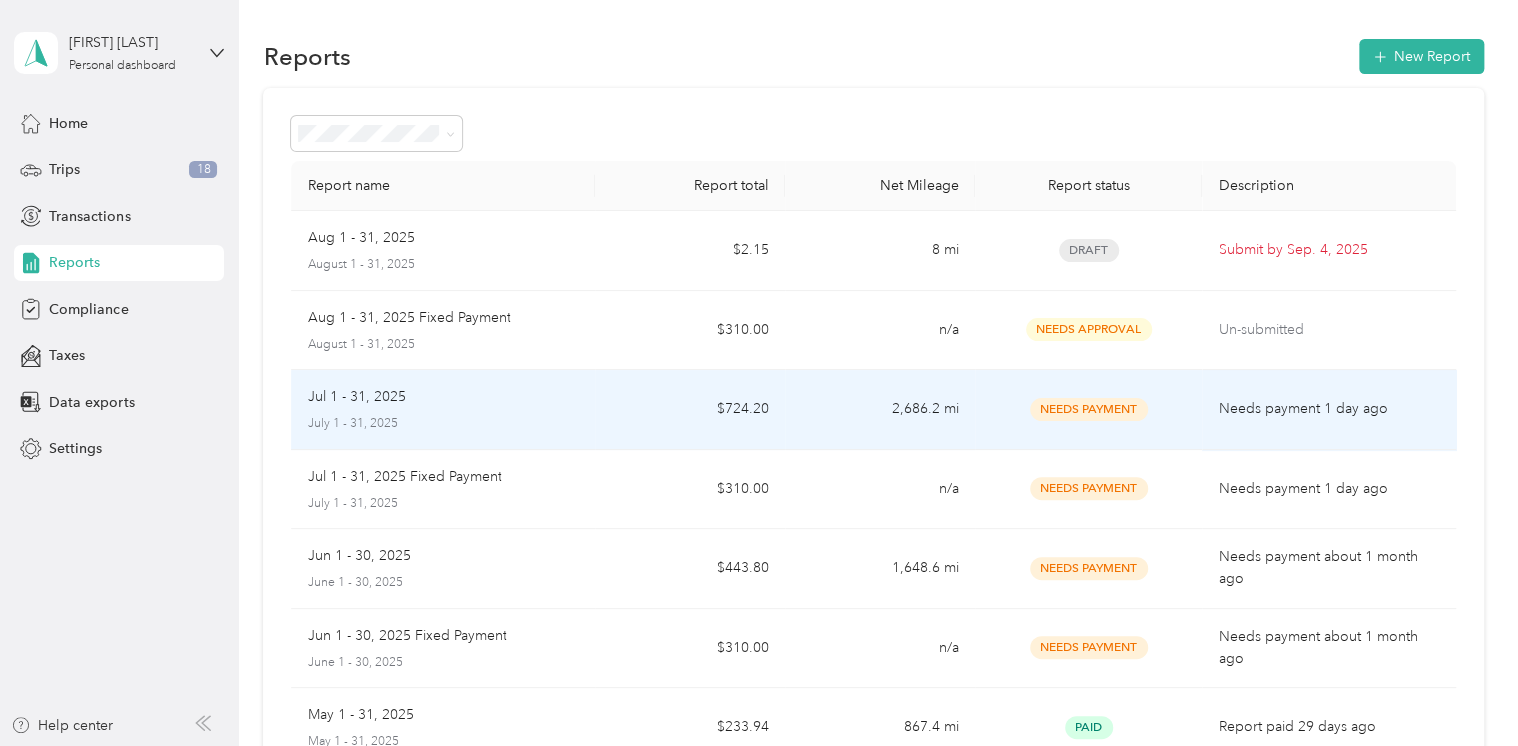 click on "Needs payment 1 day ago" at bounding box center (1328, 409) 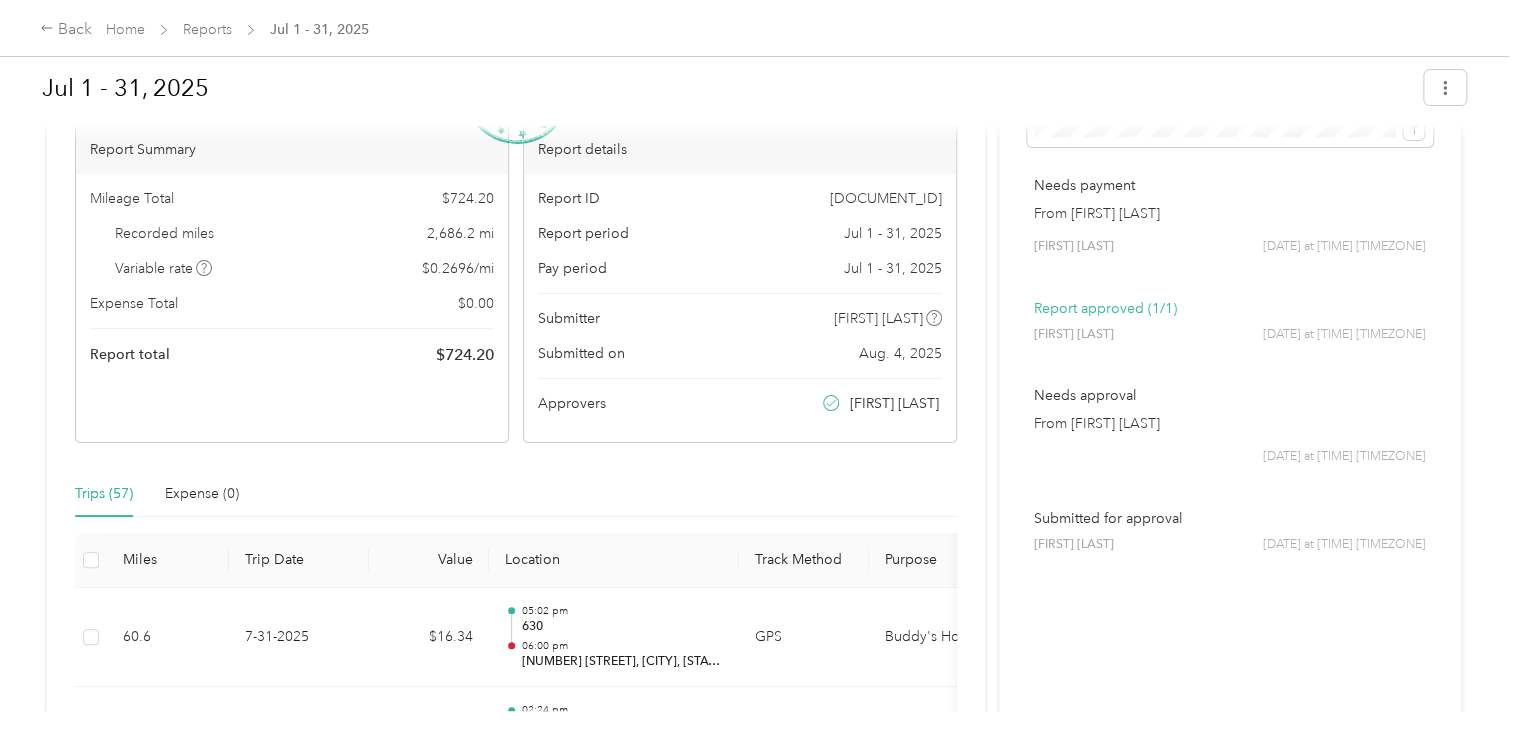 scroll, scrollTop: 0, scrollLeft: 0, axis: both 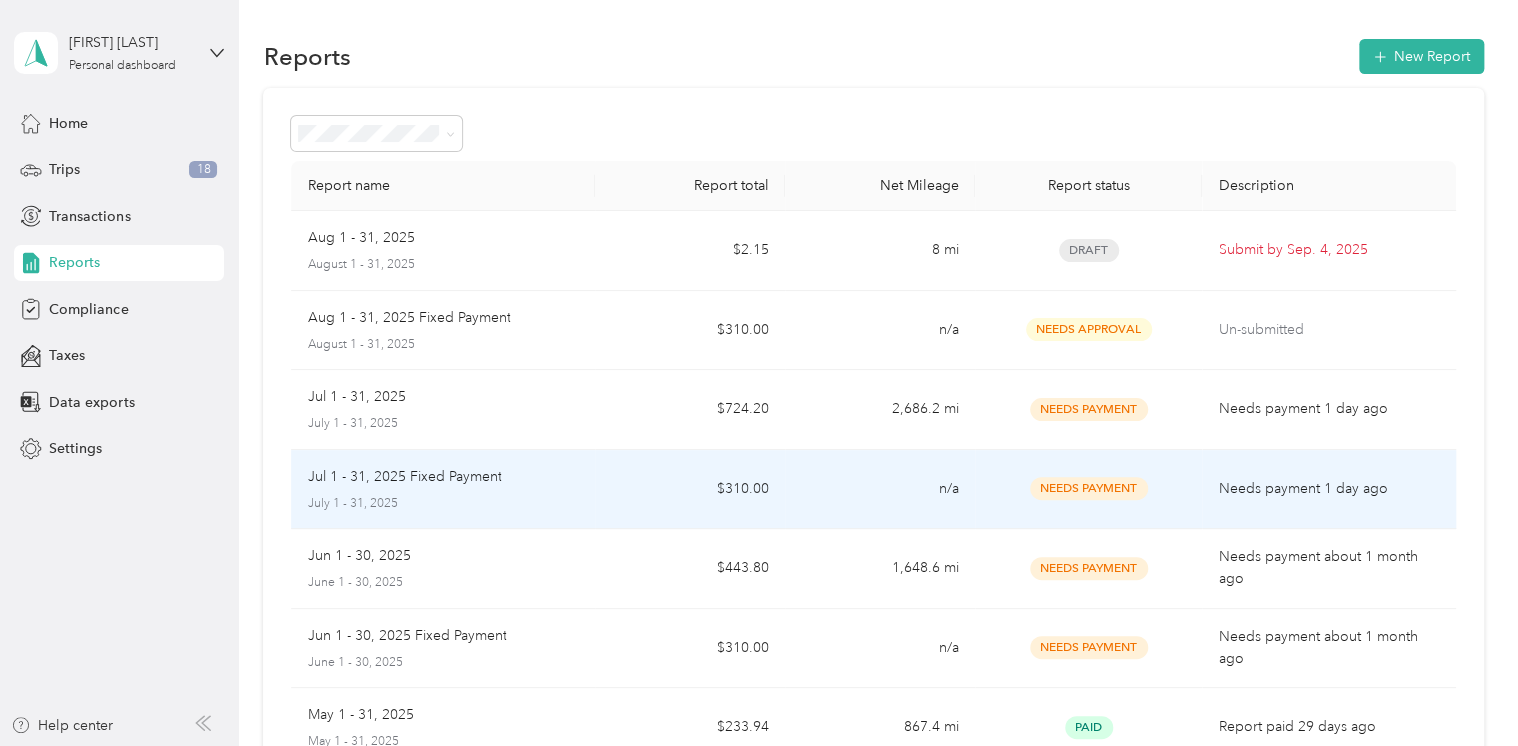 click on "Needs payment 1 day ago" at bounding box center [1328, 489] 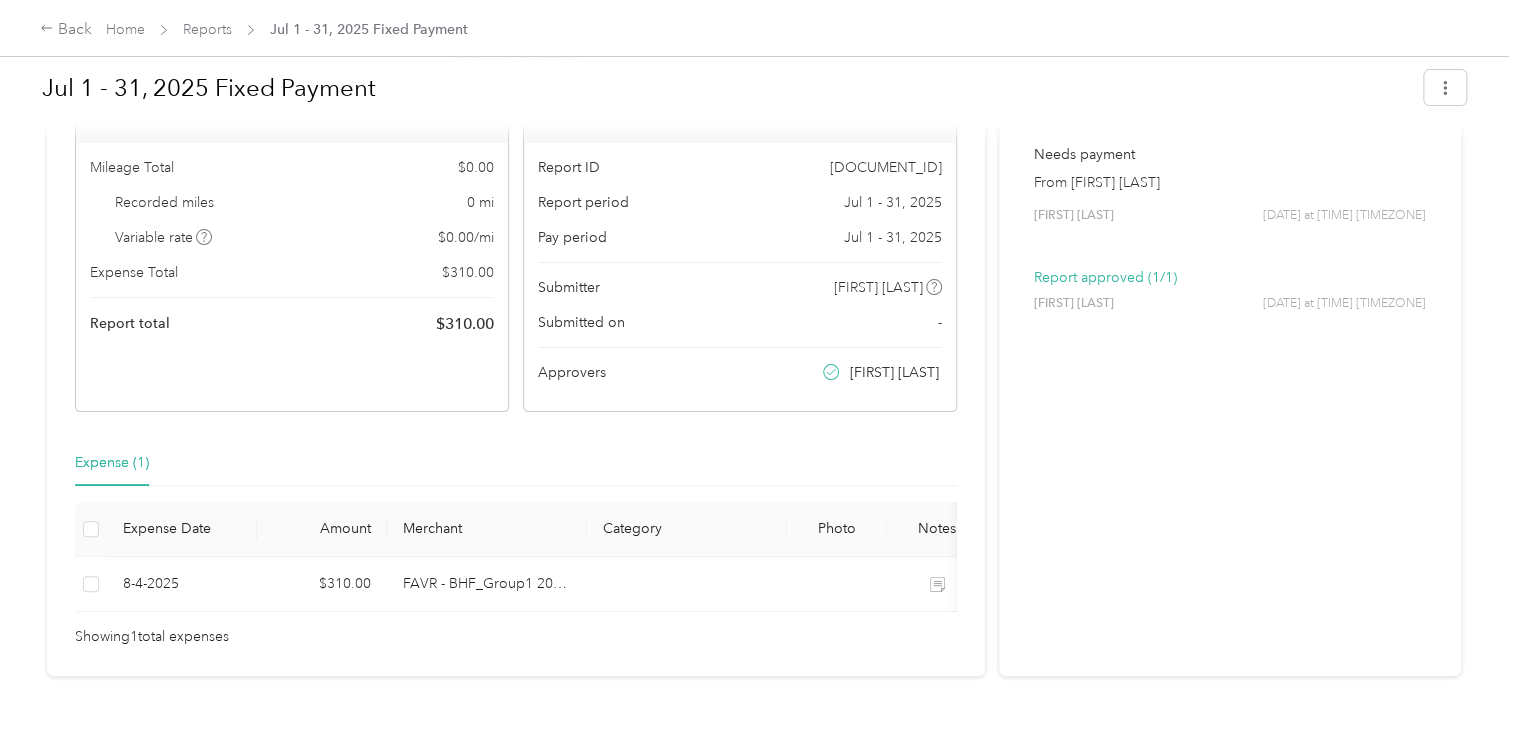 scroll, scrollTop: 0, scrollLeft: 0, axis: both 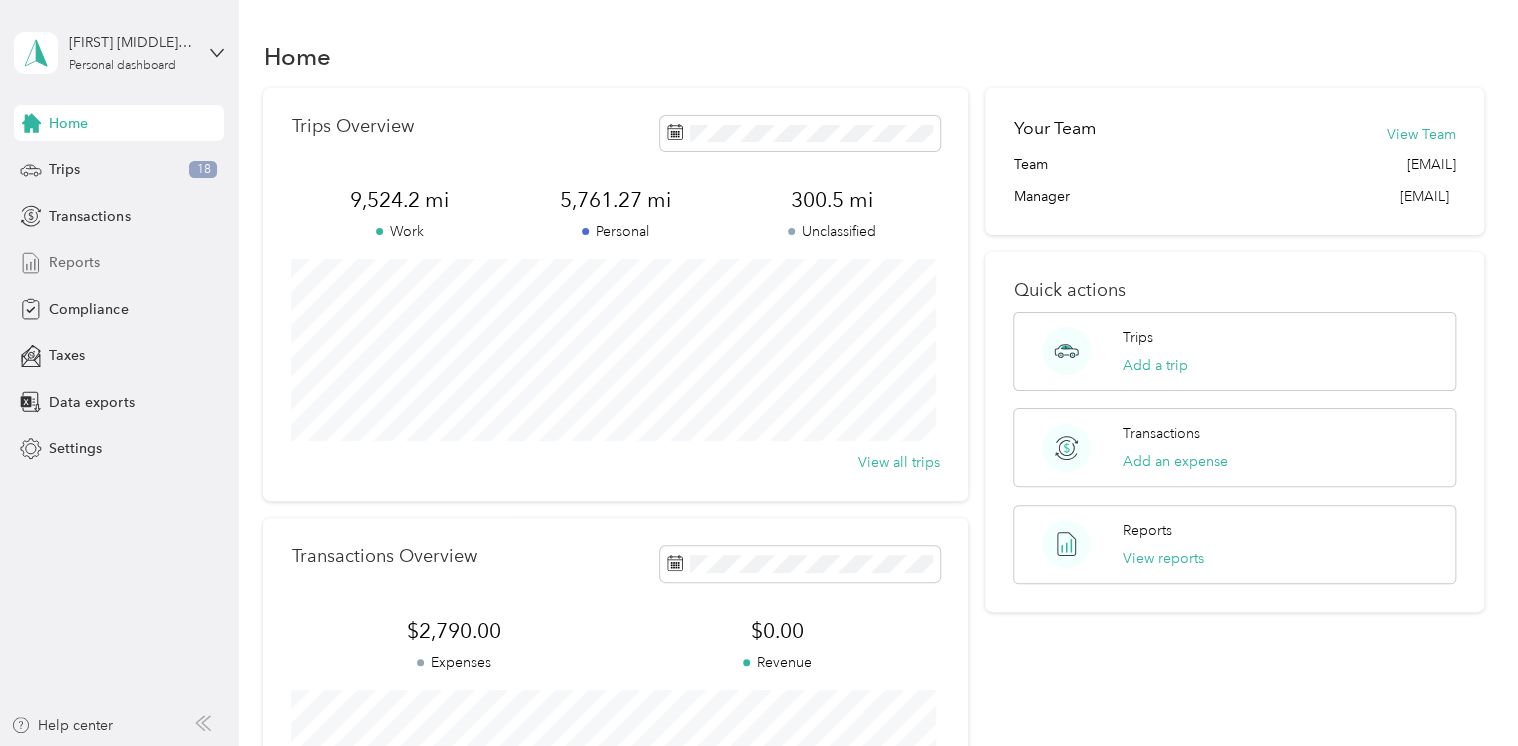 click on "Reports" at bounding box center [74, 262] 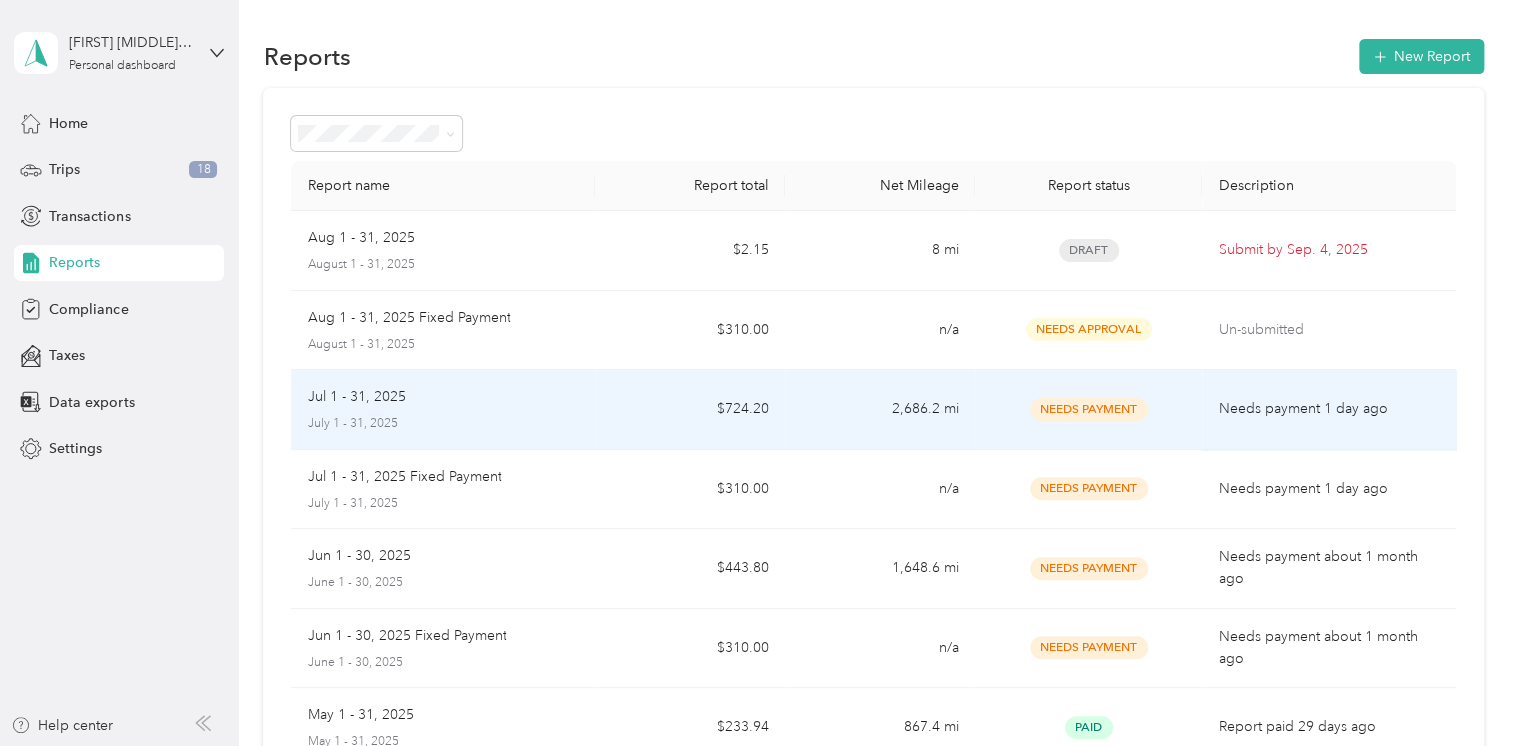 click on "Needs payment 1 day ago" at bounding box center (1328, 409) 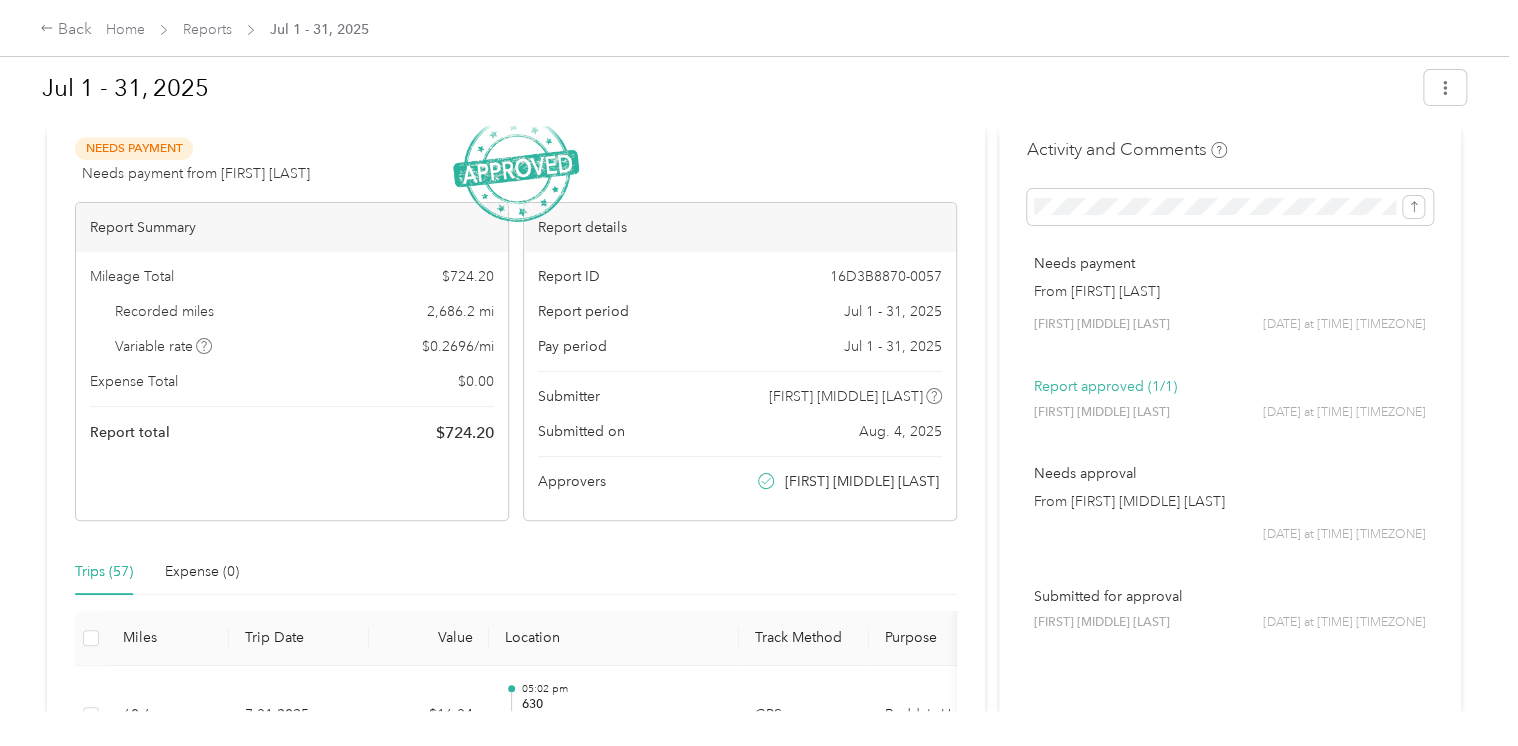 scroll, scrollTop: 0, scrollLeft: 0, axis: both 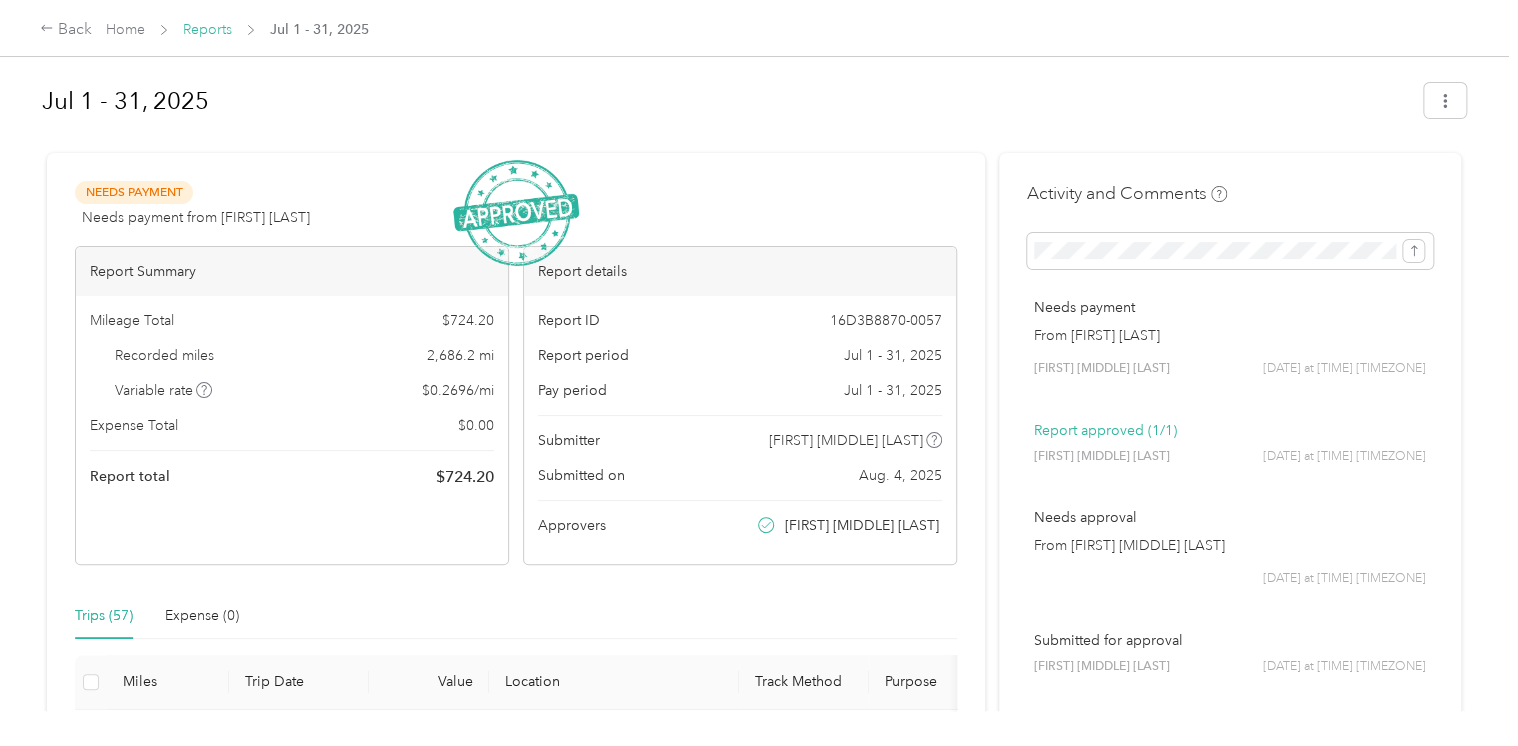 click on "Reports" at bounding box center (207, 29) 